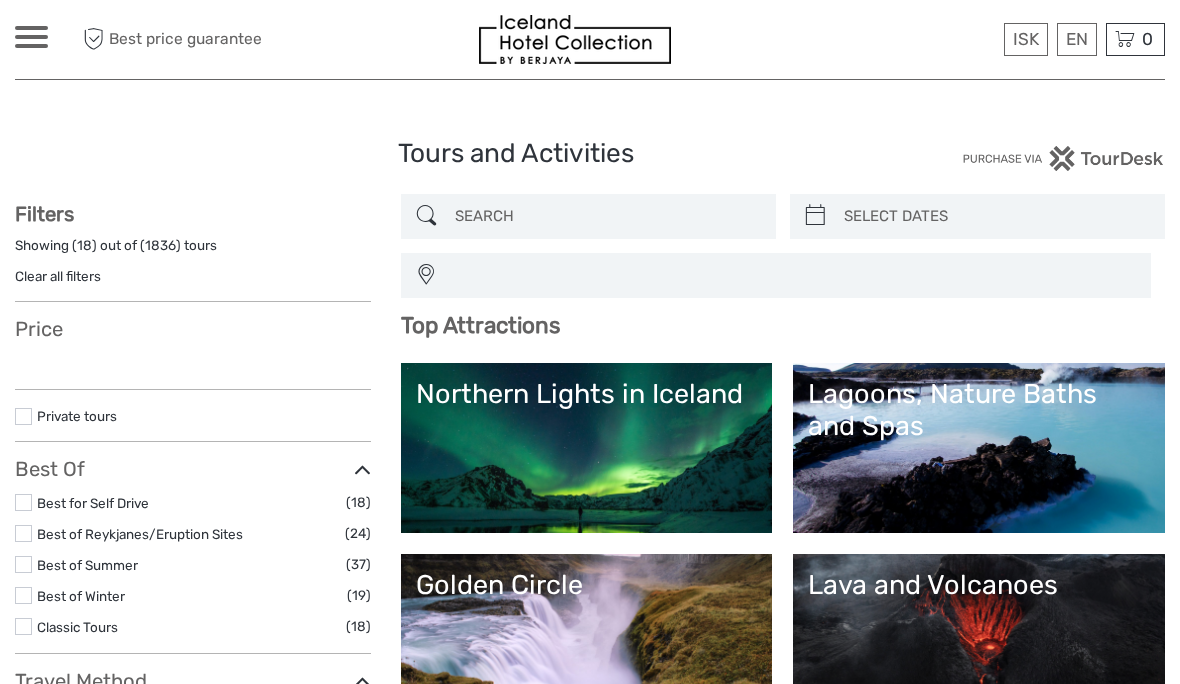 select 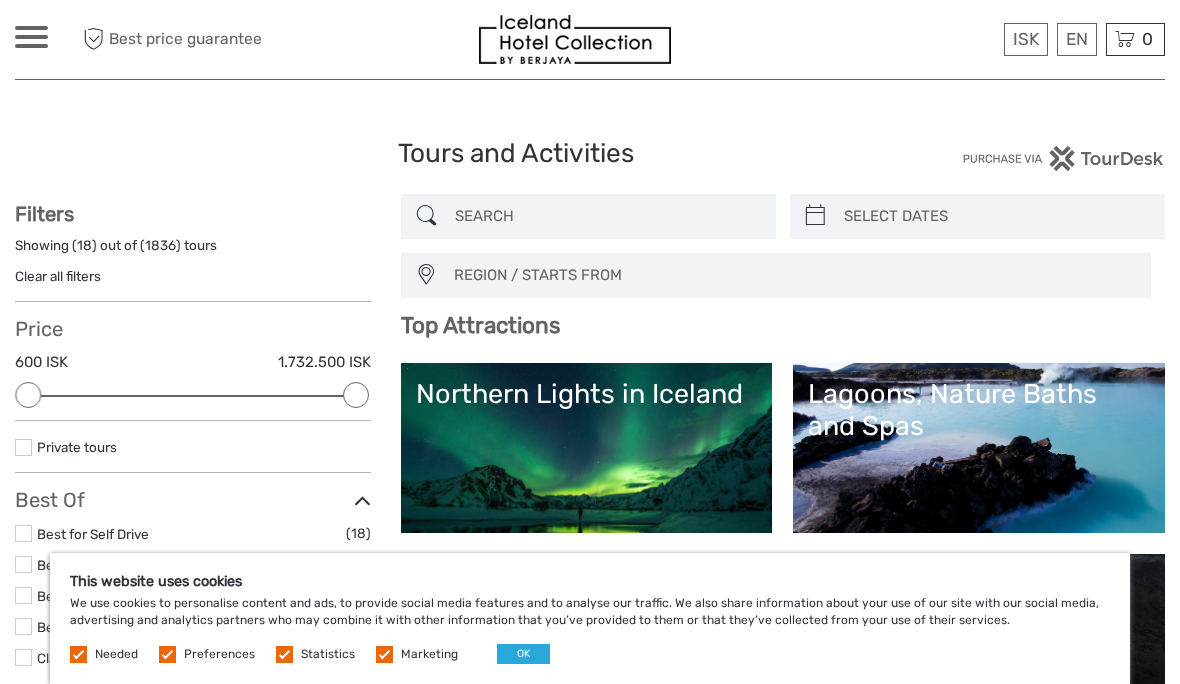 scroll, scrollTop: 0, scrollLeft: 0, axis: both 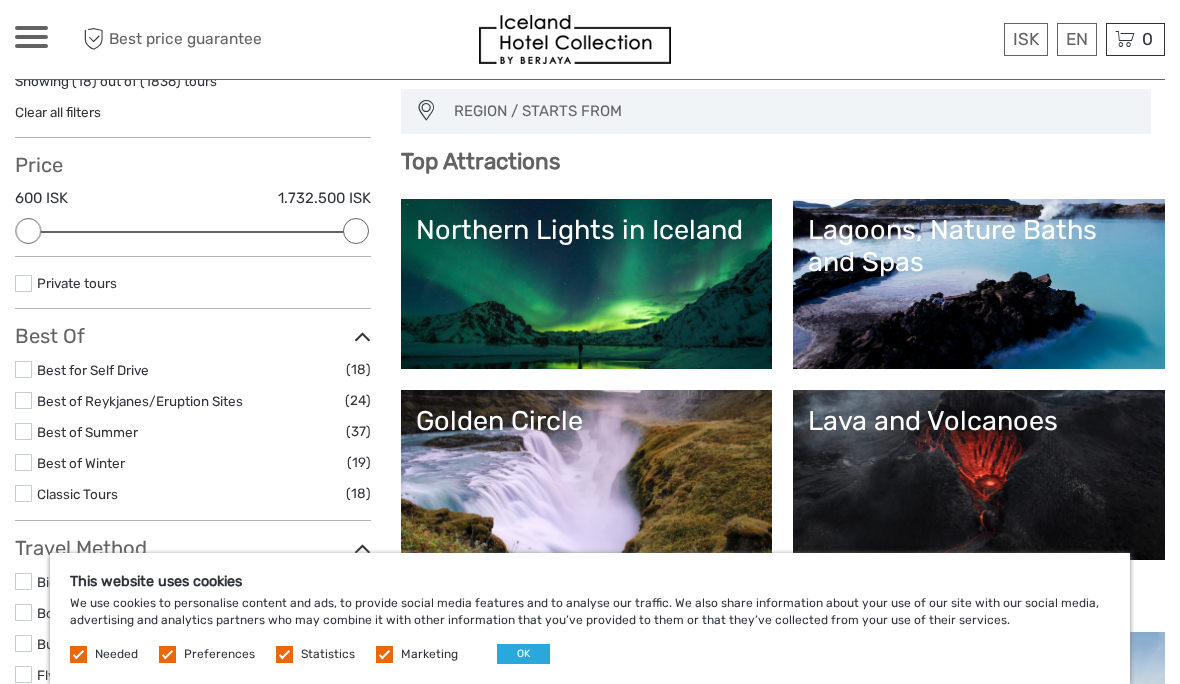 click on "OK" at bounding box center (523, 654) 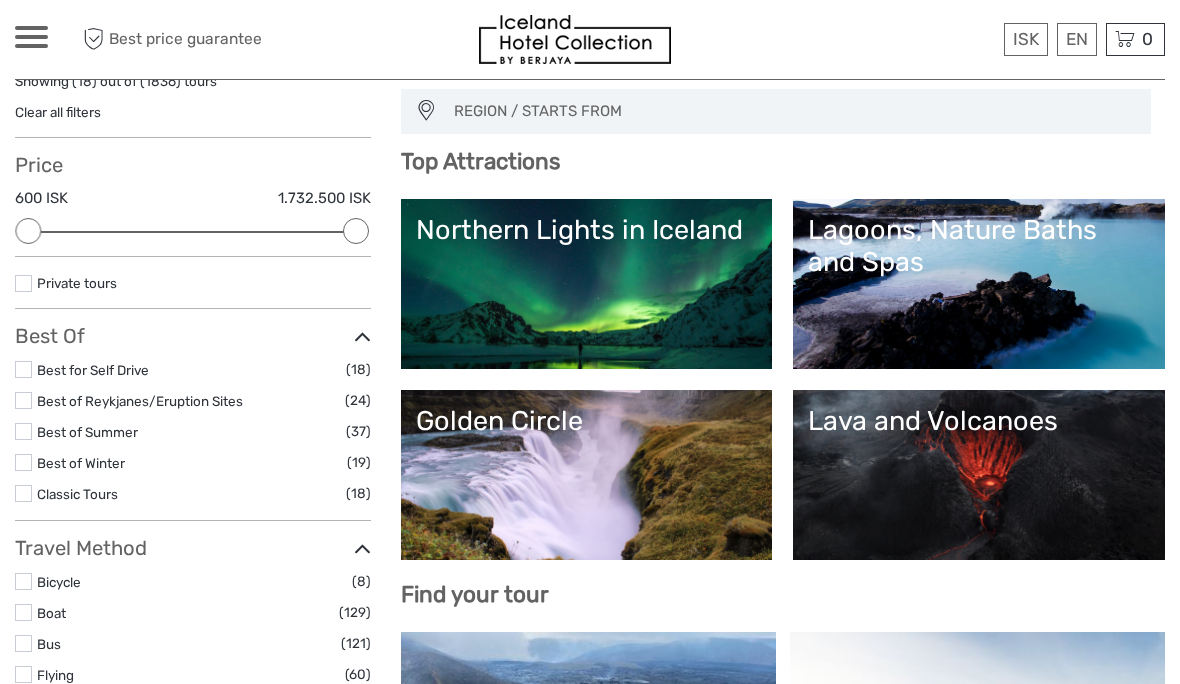 click at bounding box center [588, 742] 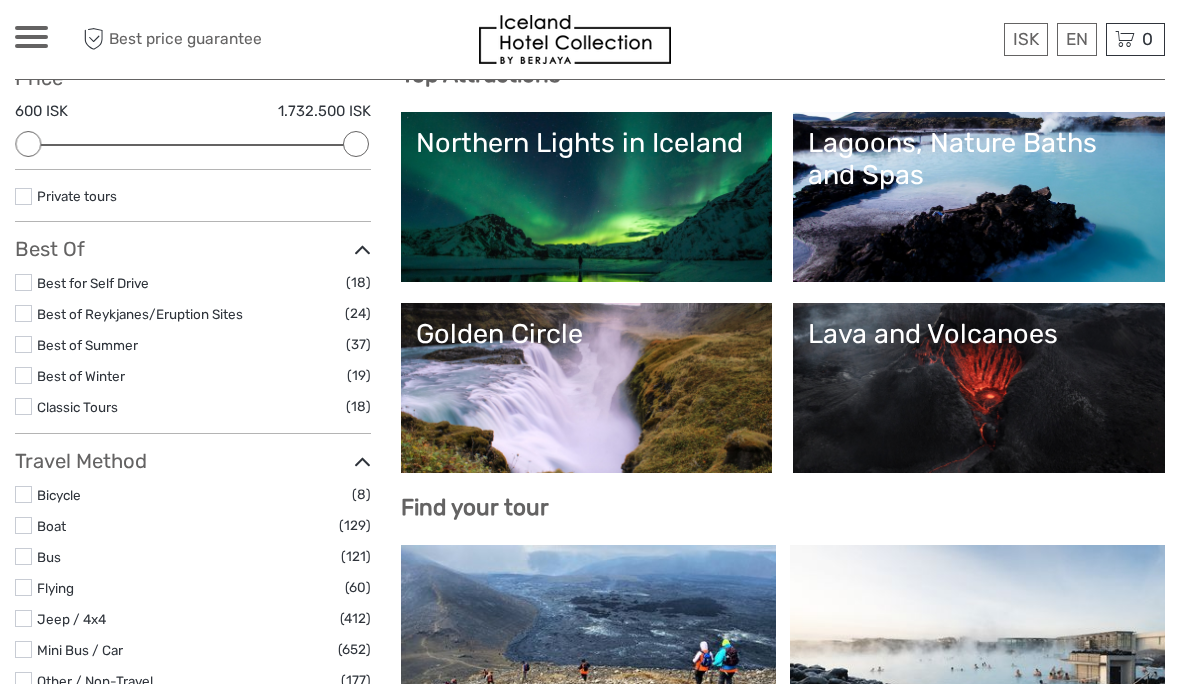 click on "Golden Circle" at bounding box center [587, 388] 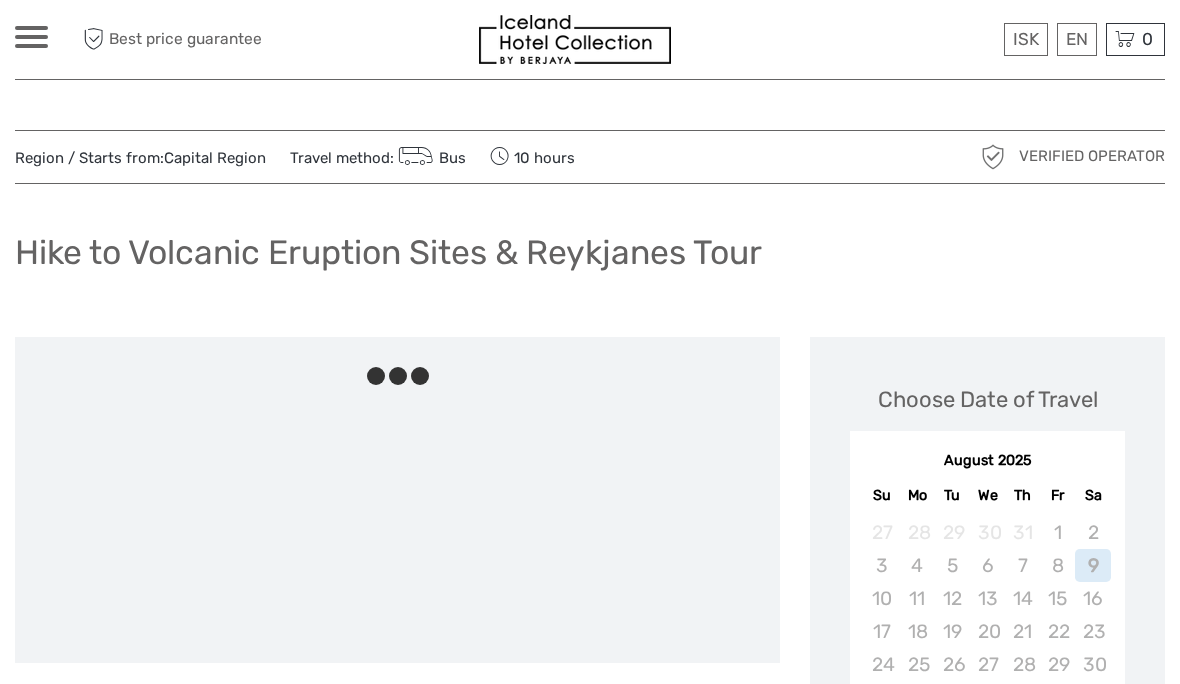scroll, scrollTop: 0, scrollLeft: 0, axis: both 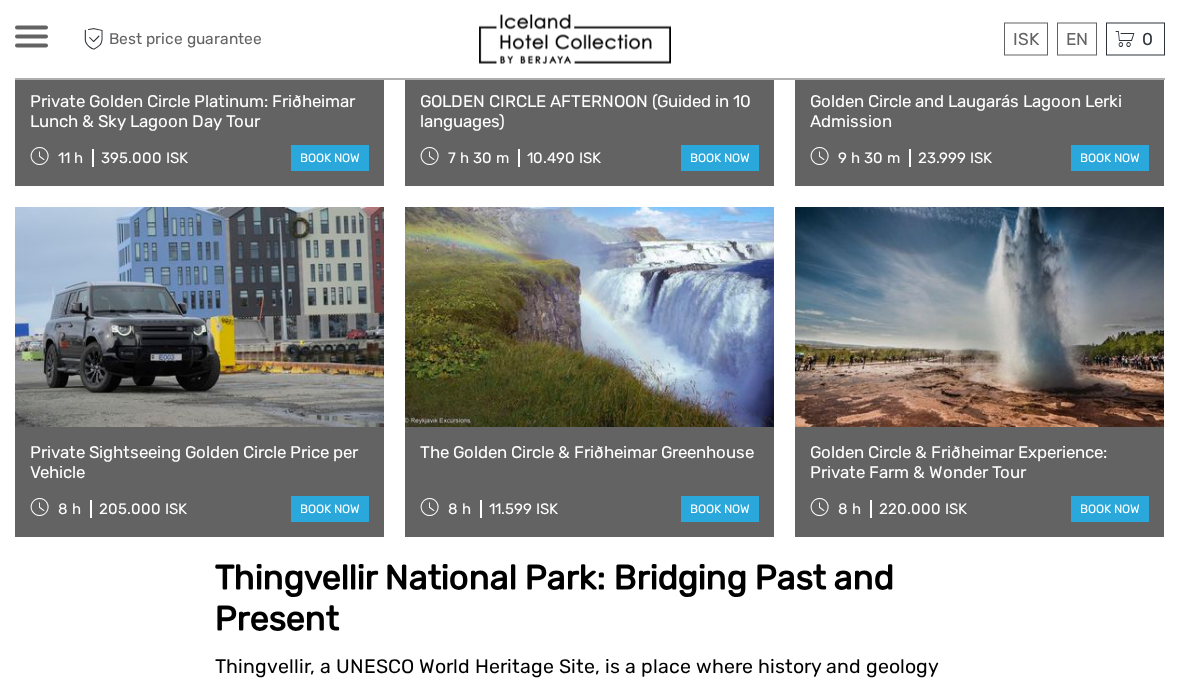 click on "Private Sightseeing Golden Circle Price per Vehicle" at bounding box center (199, 463) 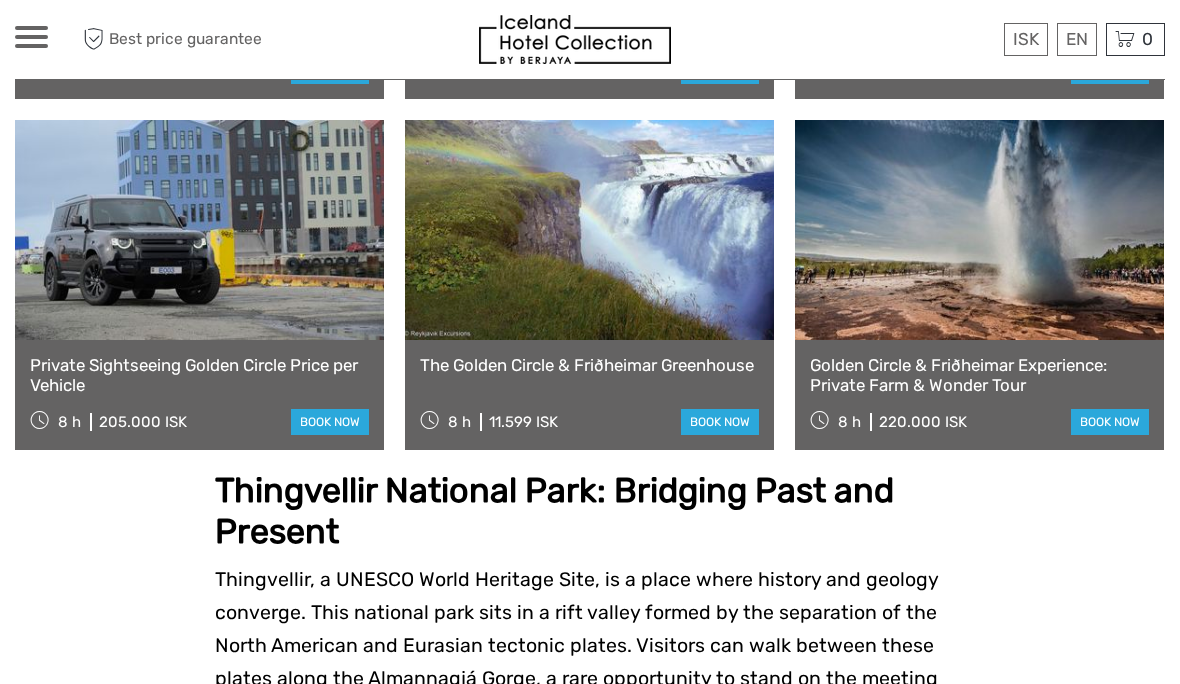 click on "Private Sightseeing Golden Circle Price per Vehicle" at bounding box center (199, 375) 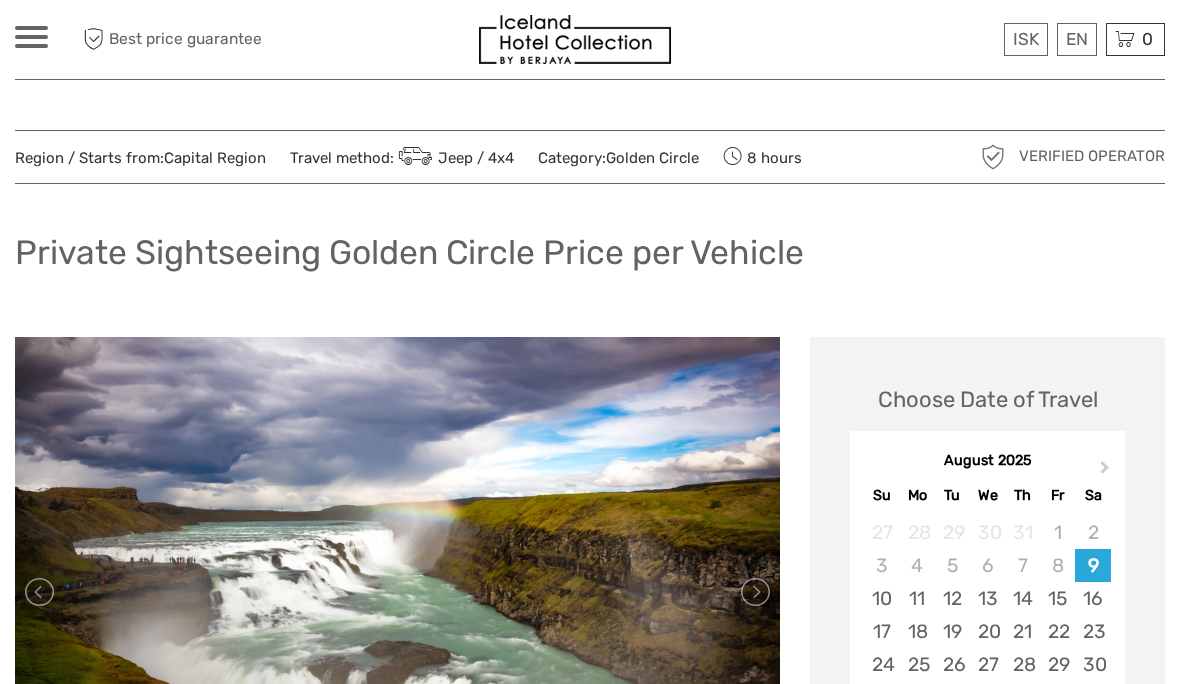 scroll, scrollTop: 0, scrollLeft: 0, axis: both 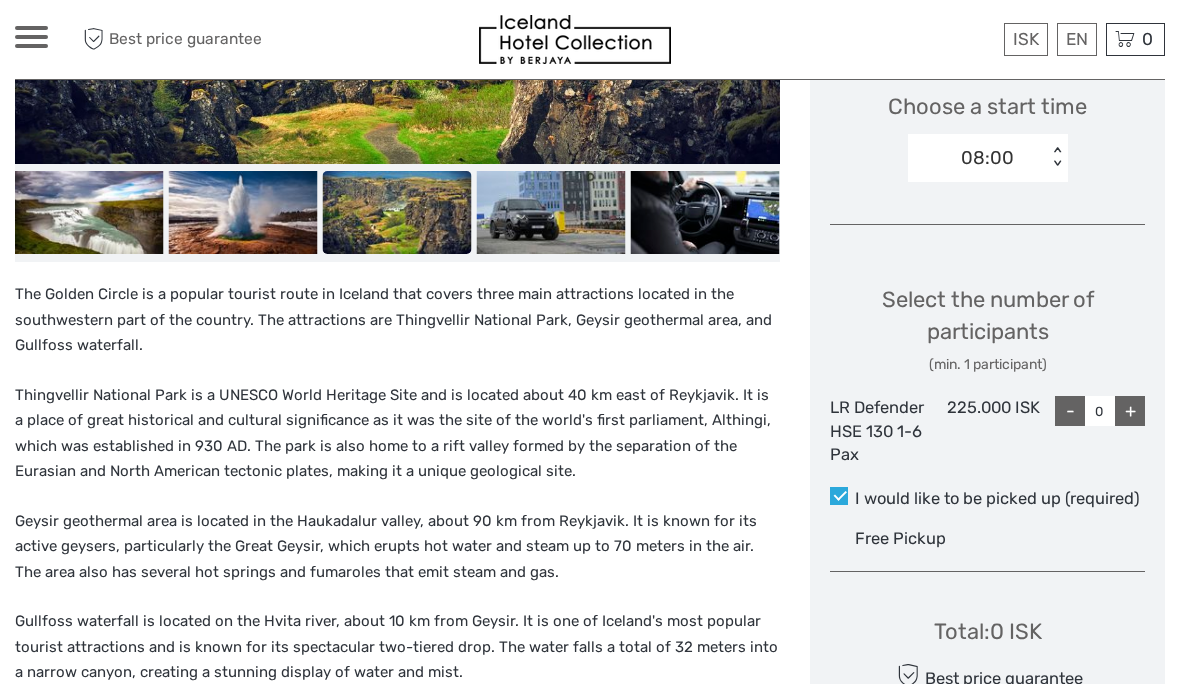 click on "+" at bounding box center [1130, 411] 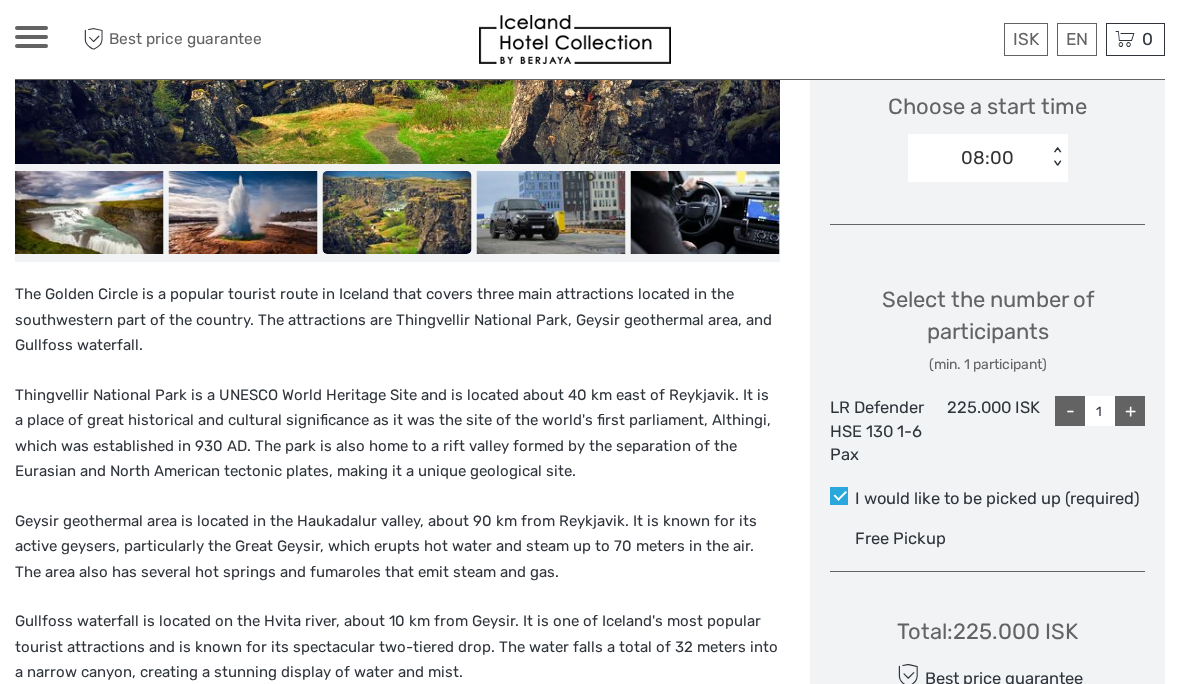click on "+" at bounding box center (1130, 411) 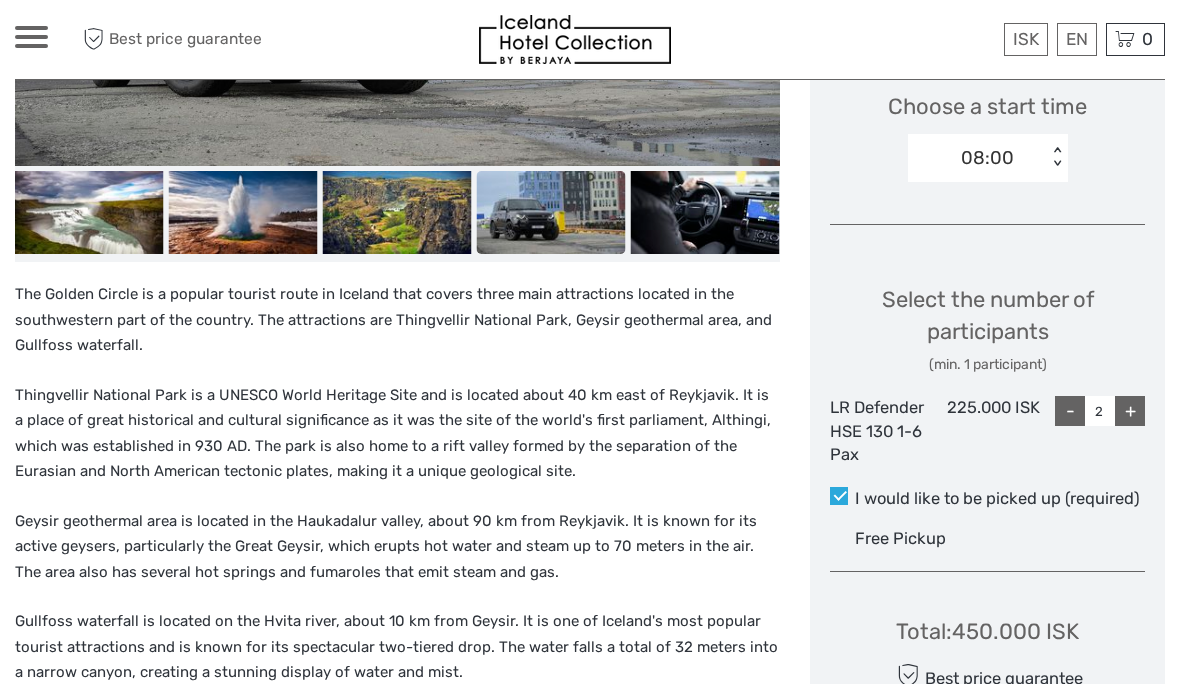 click on "+" at bounding box center [1130, 411] 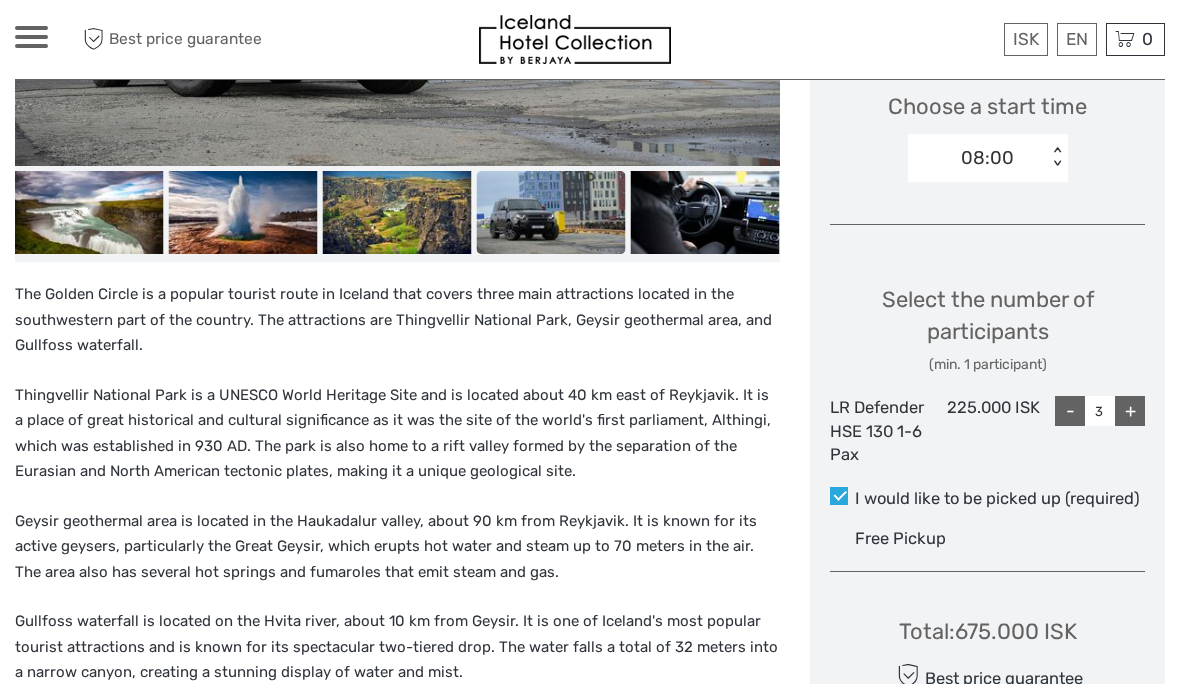 click on "+" at bounding box center (1130, 411) 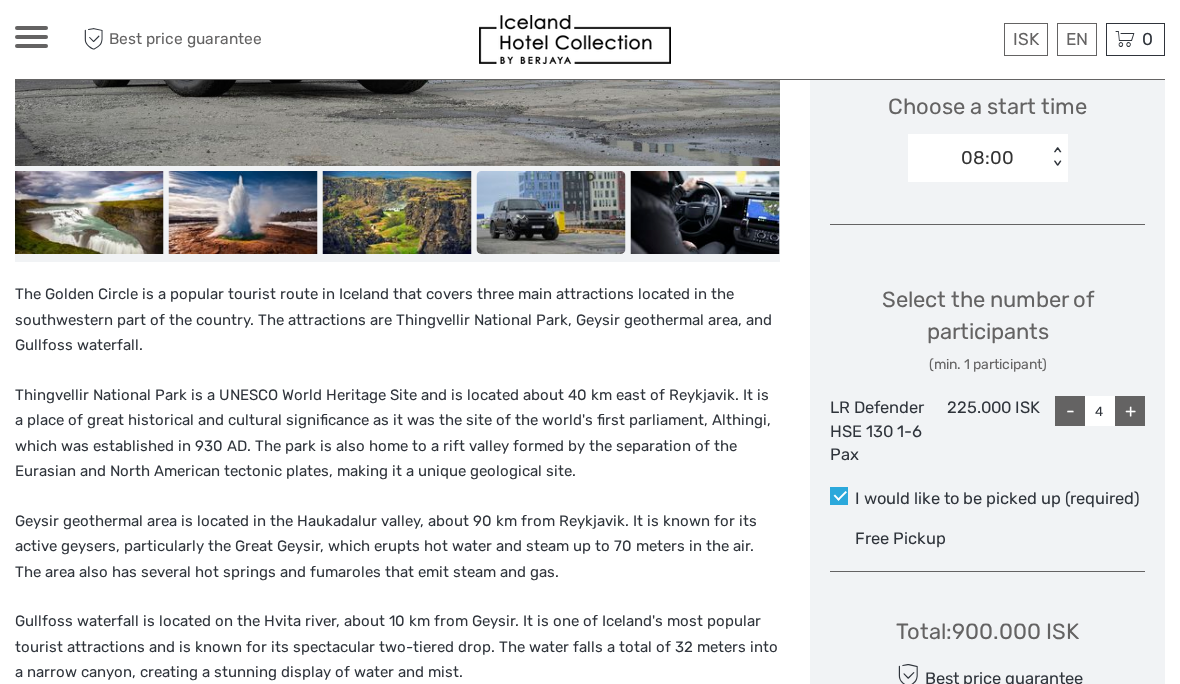click on "+" at bounding box center [1130, 411] 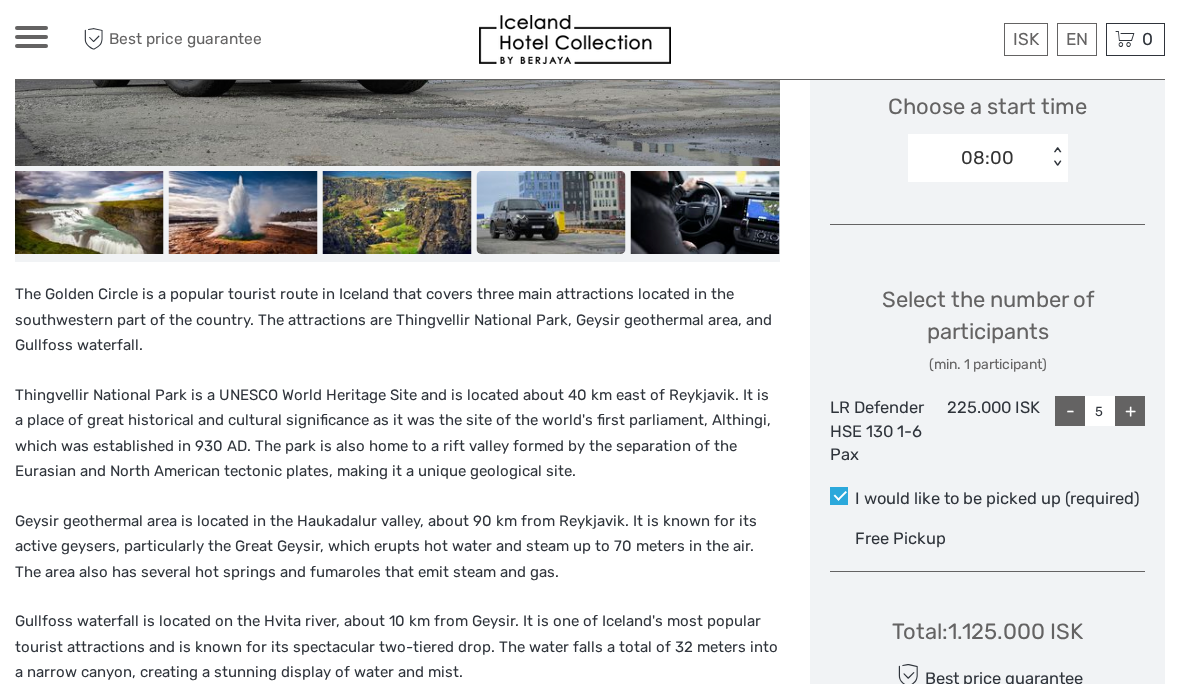 click on "+" at bounding box center (1130, 411) 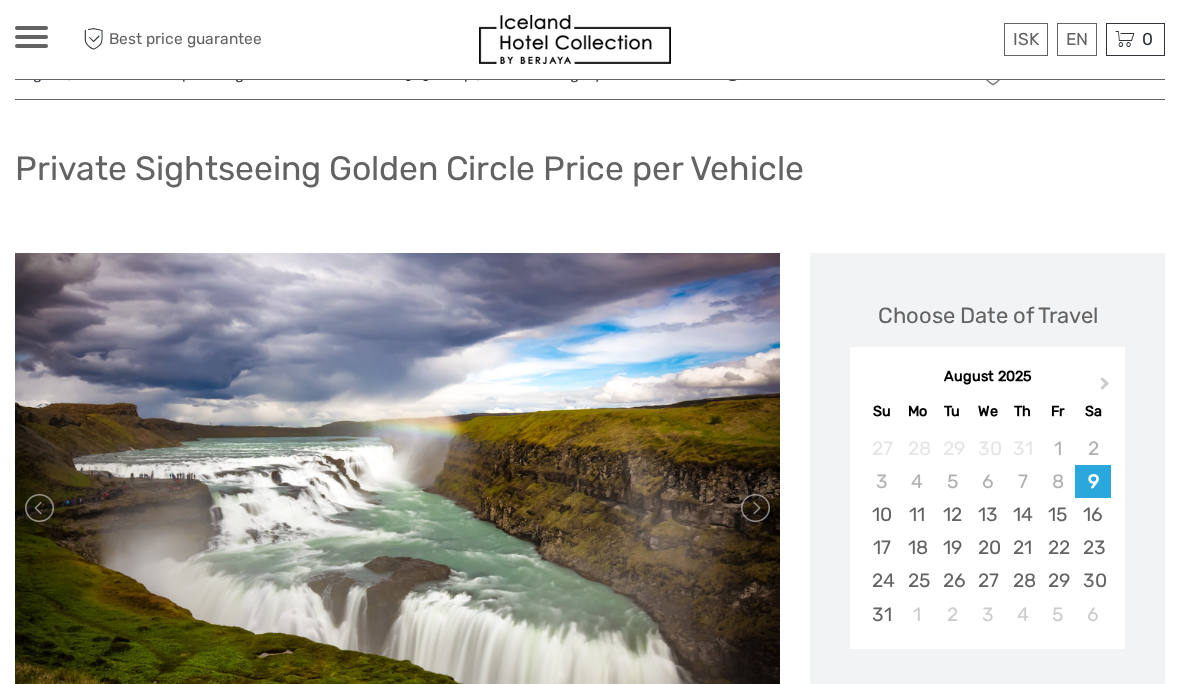 scroll, scrollTop: 0, scrollLeft: 0, axis: both 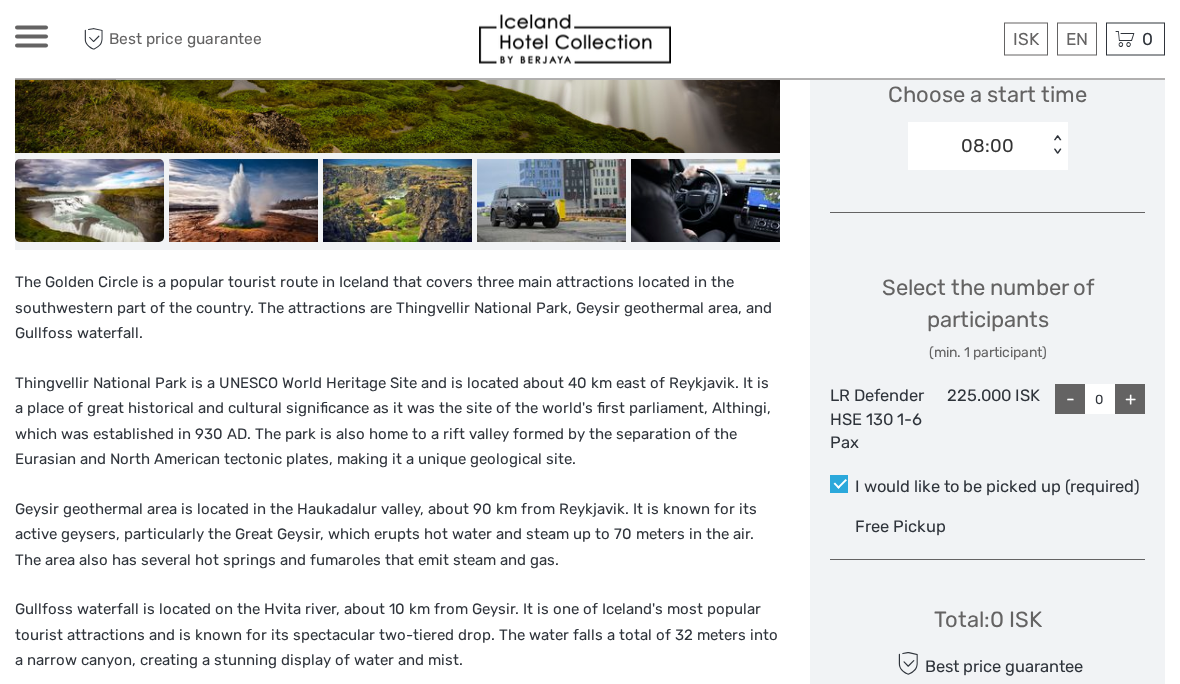 click on "+" at bounding box center [1130, 400] 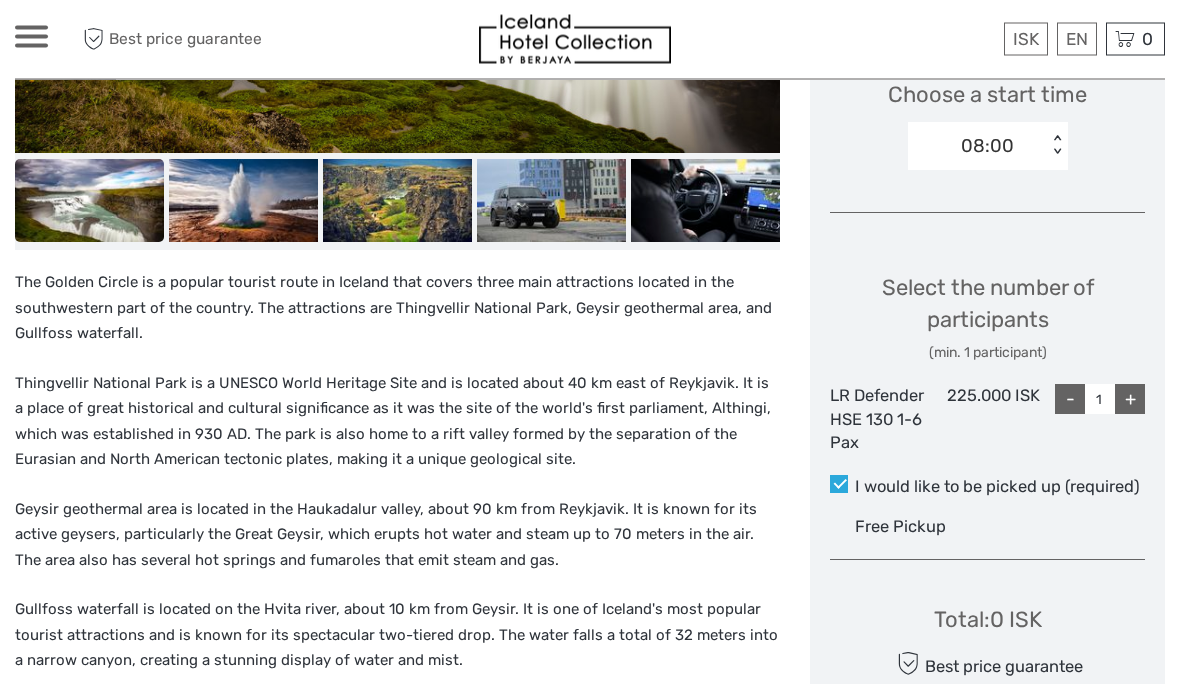 scroll, scrollTop: 693, scrollLeft: 0, axis: vertical 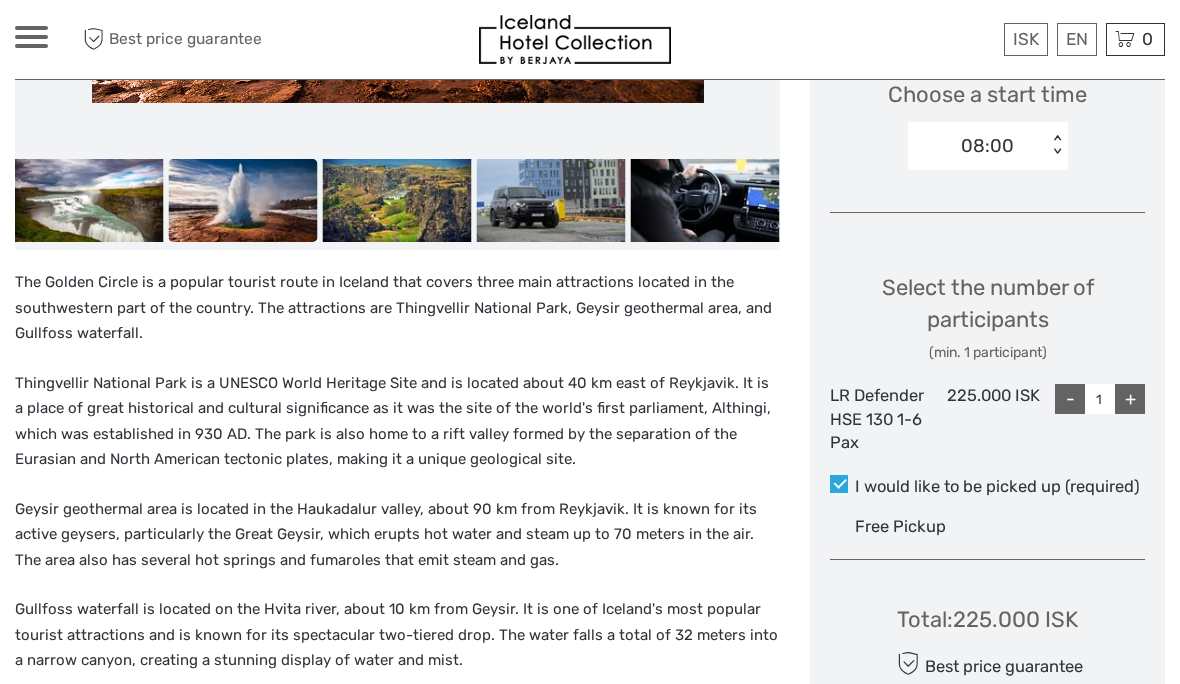 click on "+" at bounding box center (1130, 399) 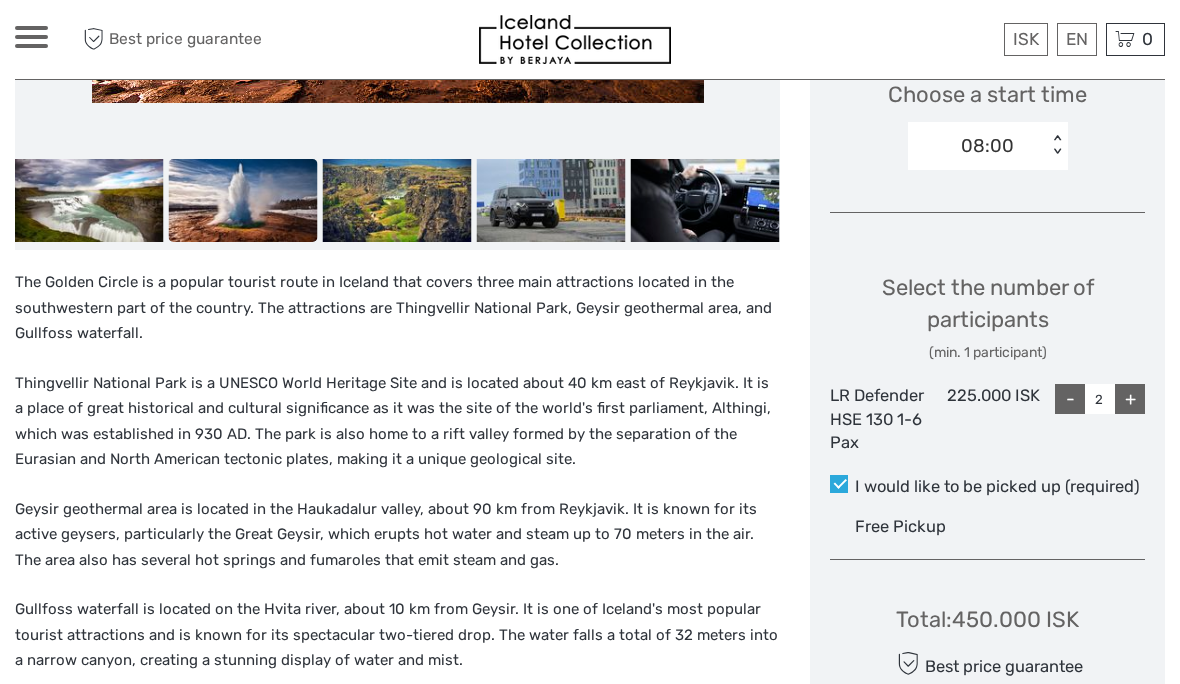 click on "+" at bounding box center (1130, 399) 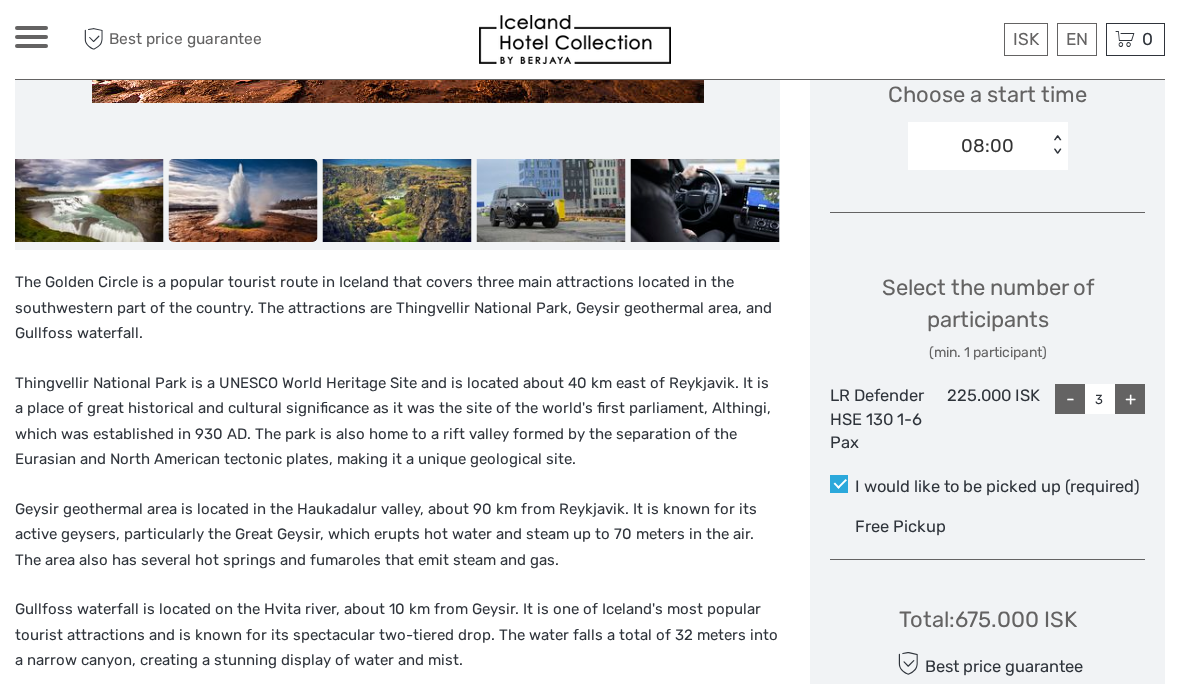 click on "+" at bounding box center [1130, 399] 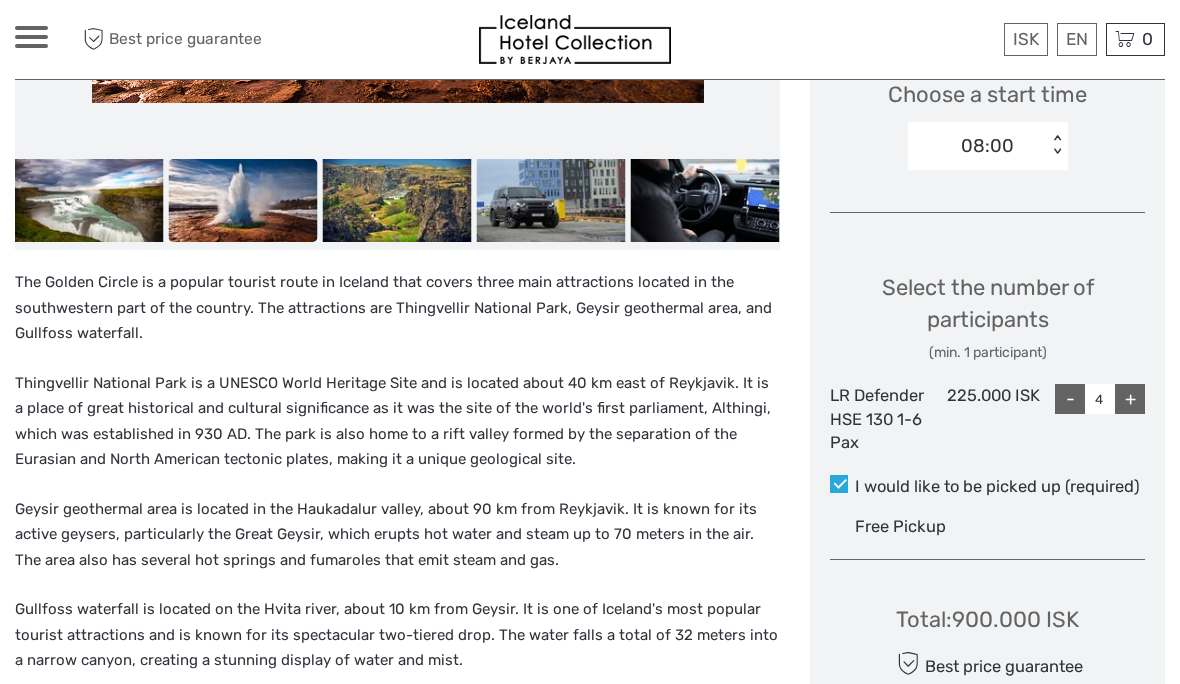 click on "+" at bounding box center [1130, 399] 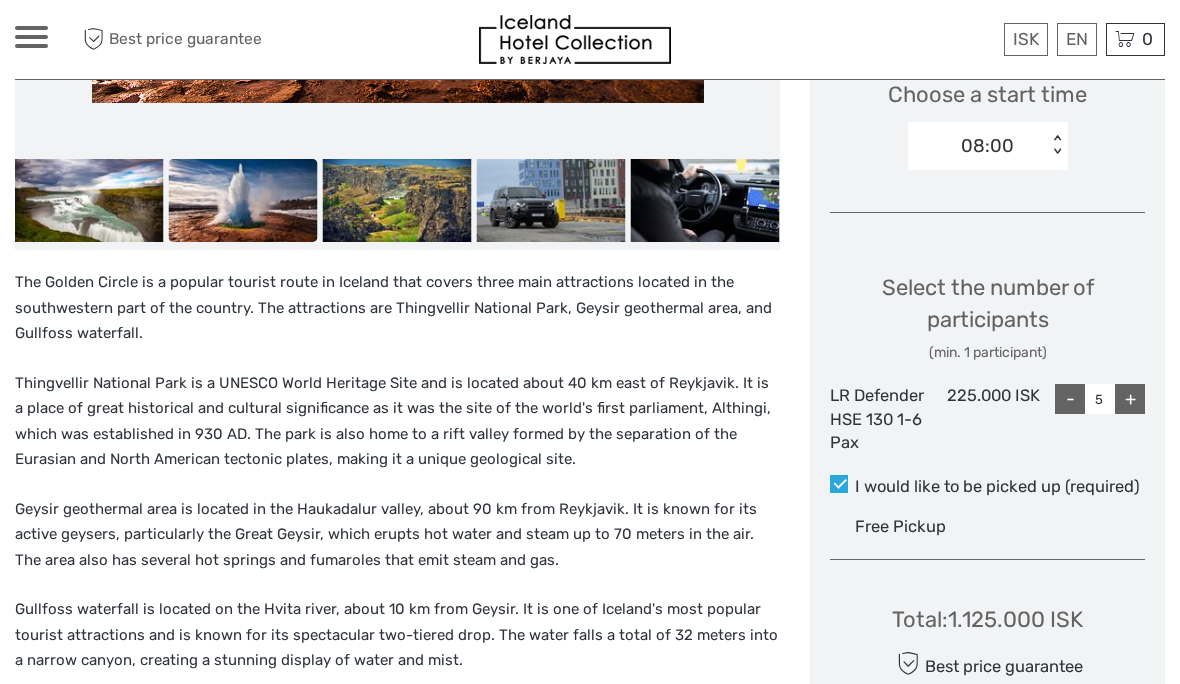 click on "+" at bounding box center [1130, 399] 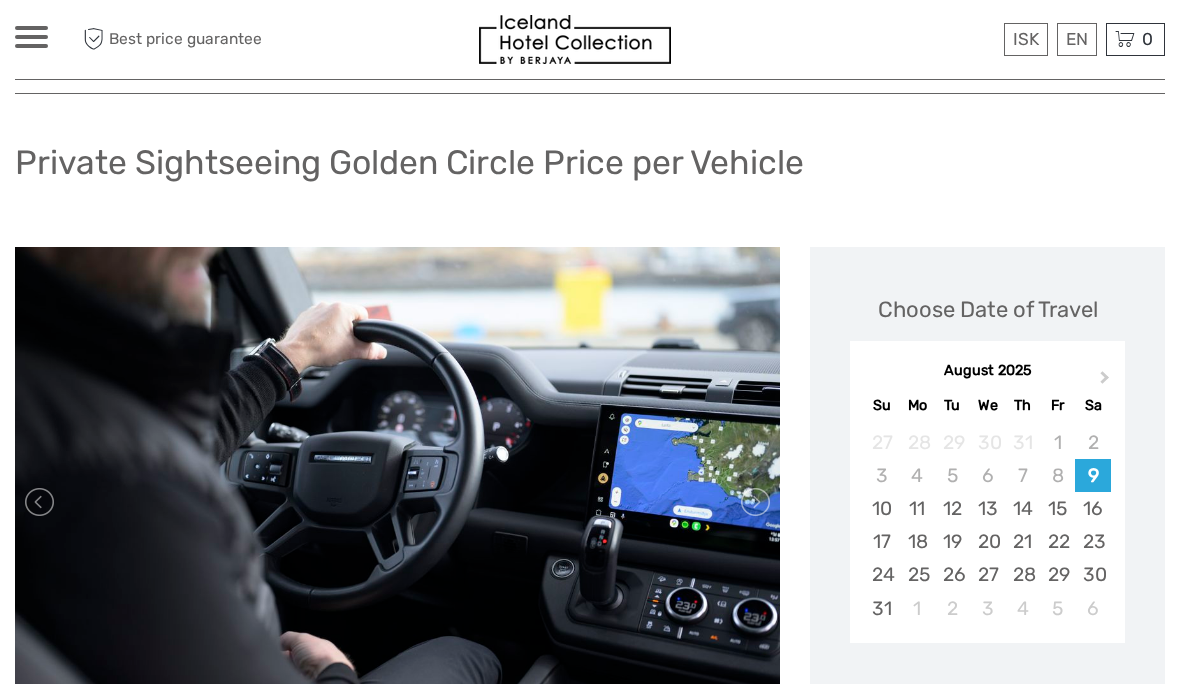 scroll, scrollTop: 0, scrollLeft: 0, axis: both 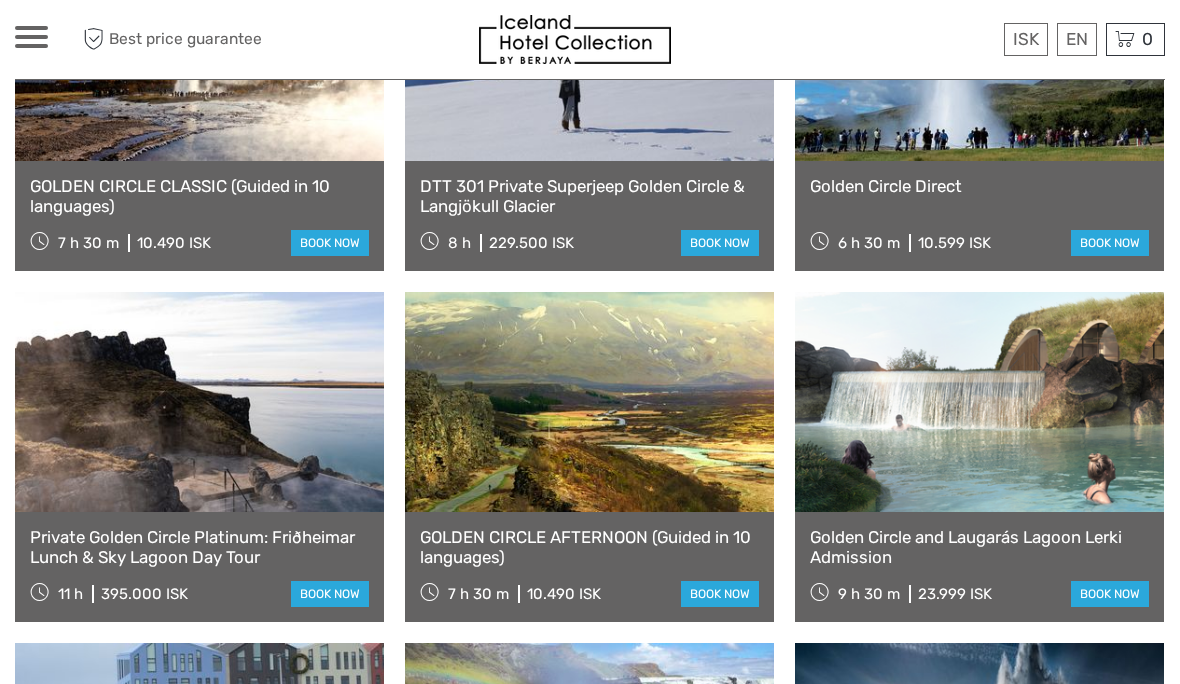 click at bounding box center [589, 402] 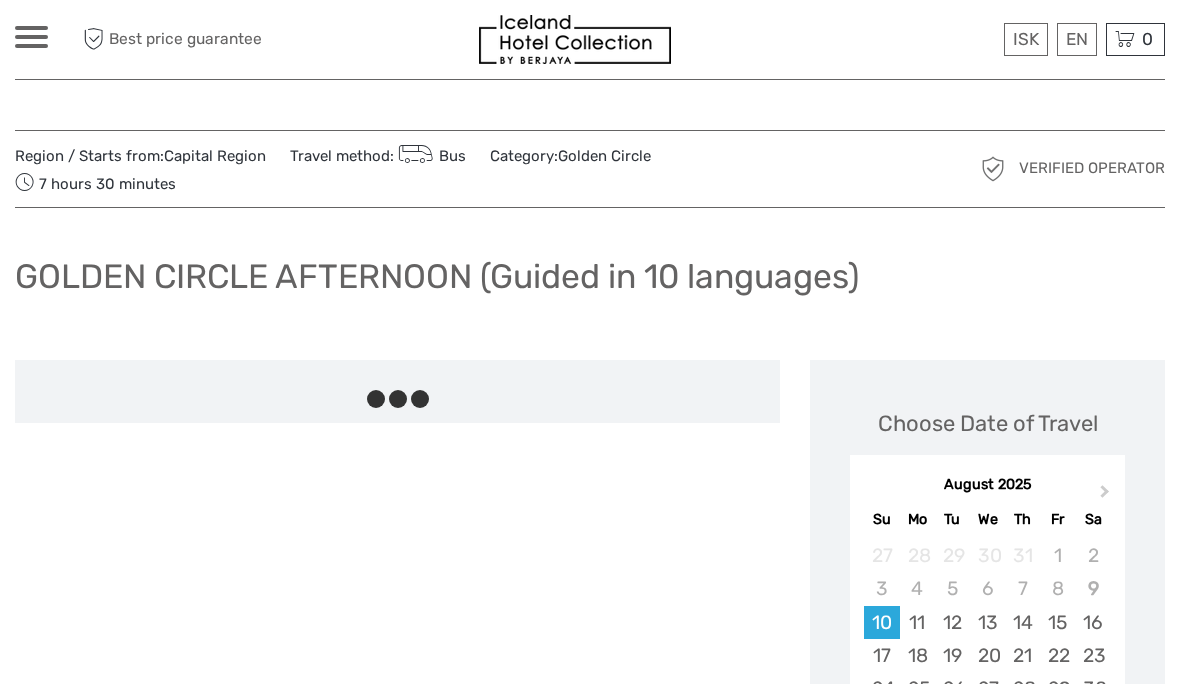 scroll, scrollTop: 0, scrollLeft: 0, axis: both 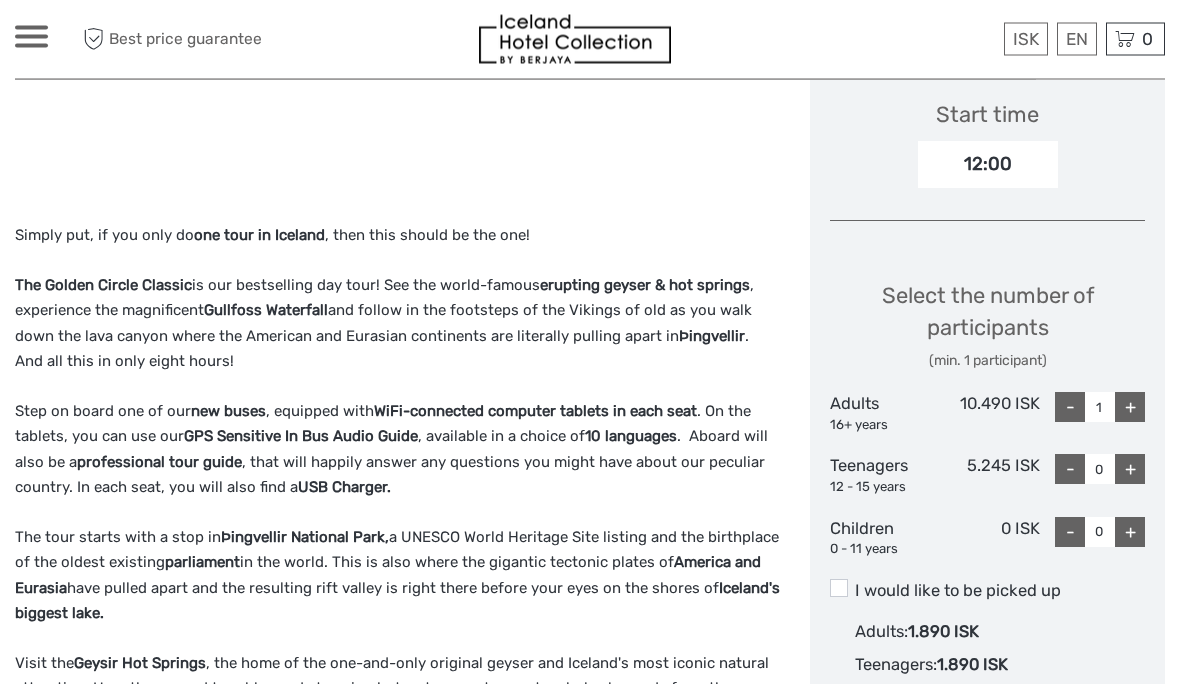 click on "+" at bounding box center [1130, 470] 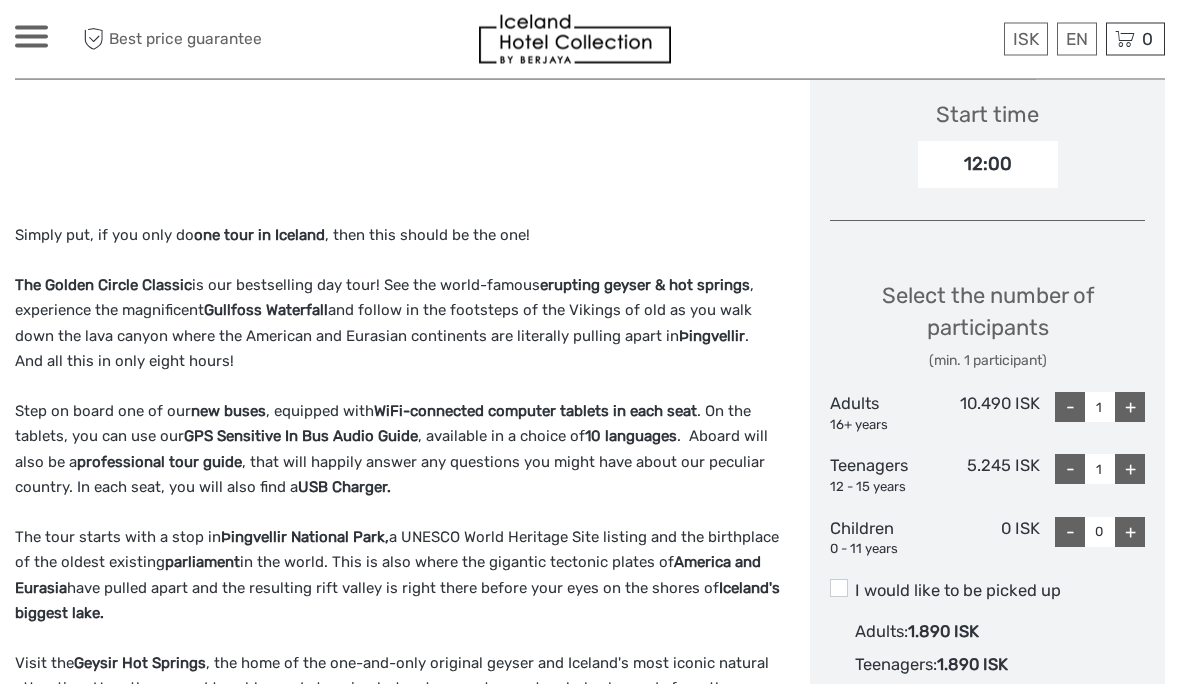scroll, scrollTop: 697, scrollLeft: 0, axis: vertical 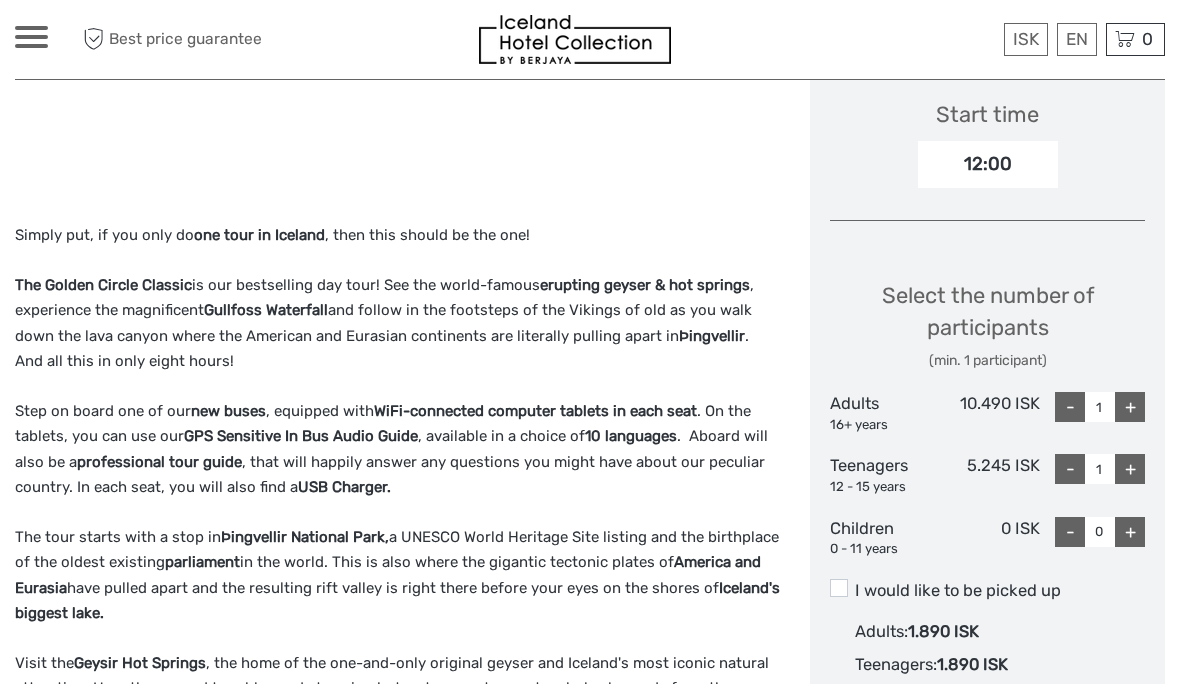 click on "+" at bounding box center [1130, 407] 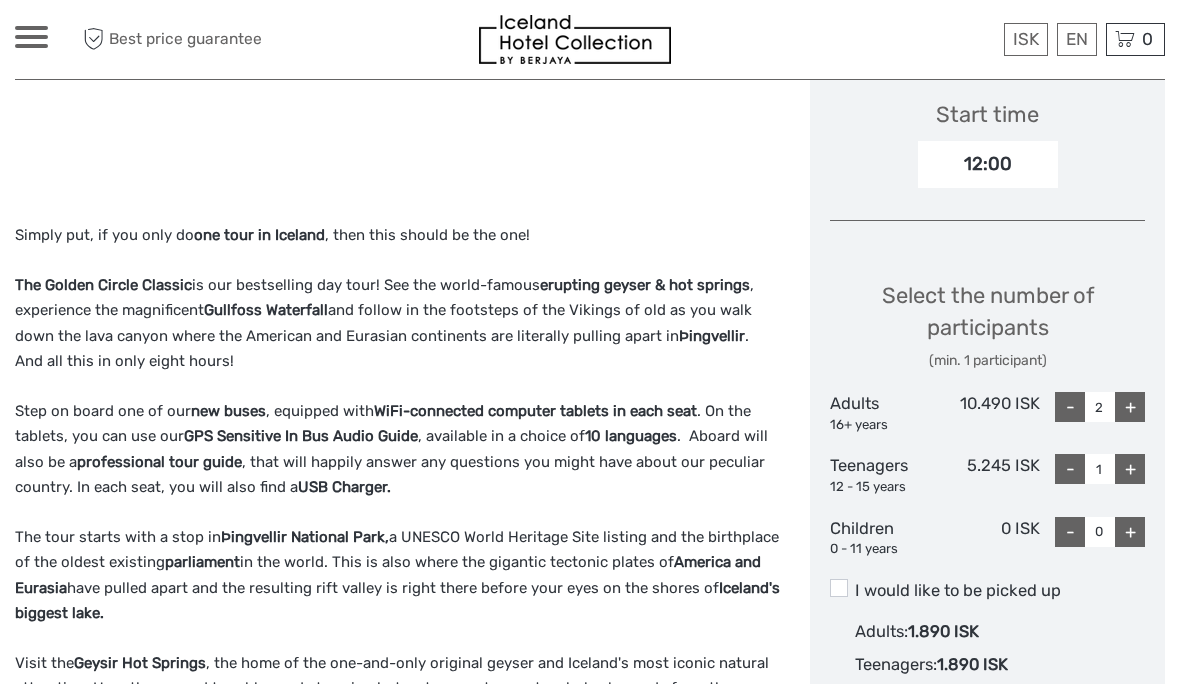 click on "+" at bounding box center [1130, 407] 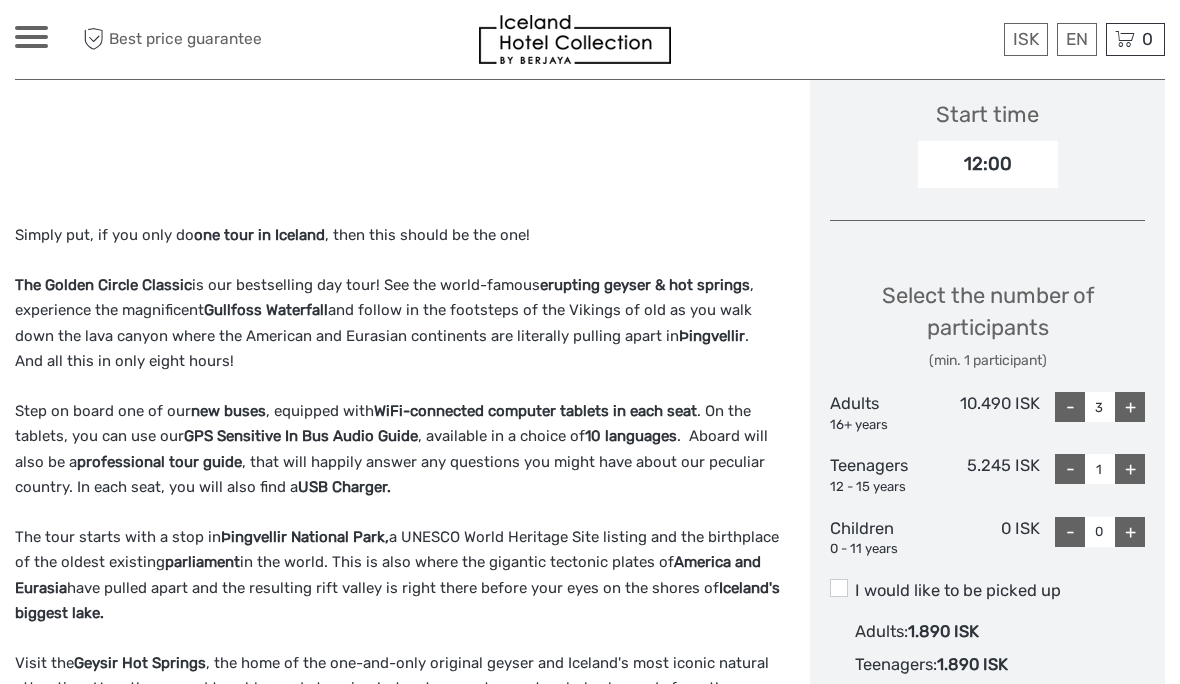 click on "+" at bounding box center (1130, 407) 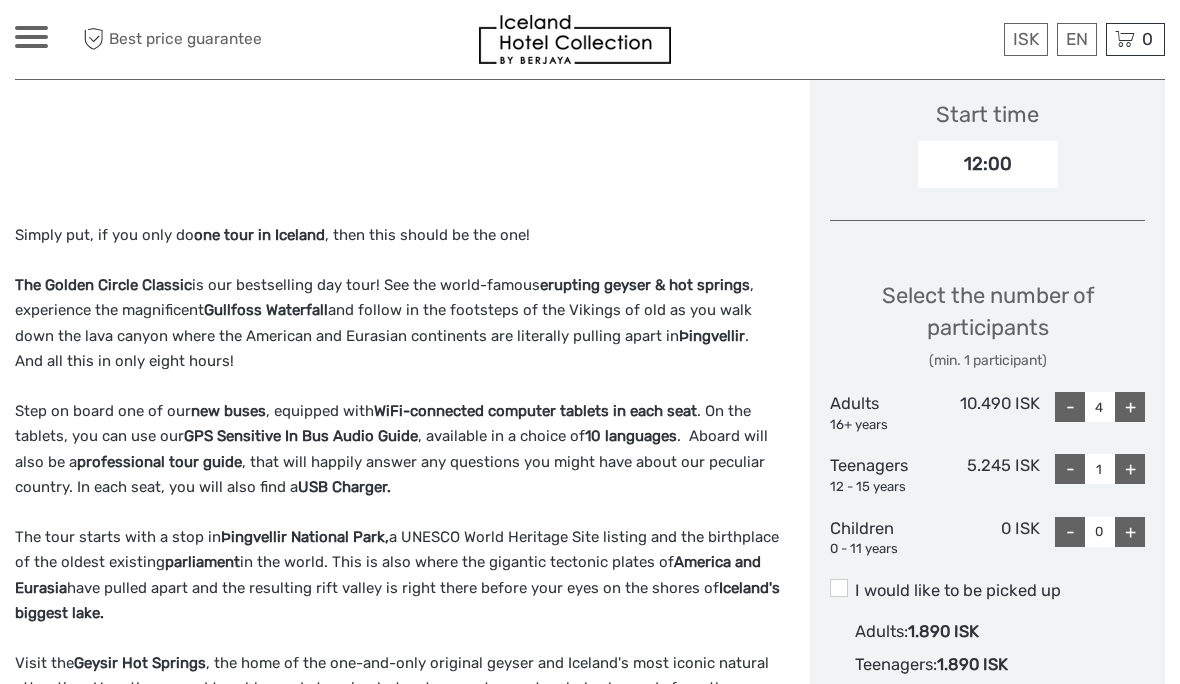 click on "+" at bounding box center [1130, 407] 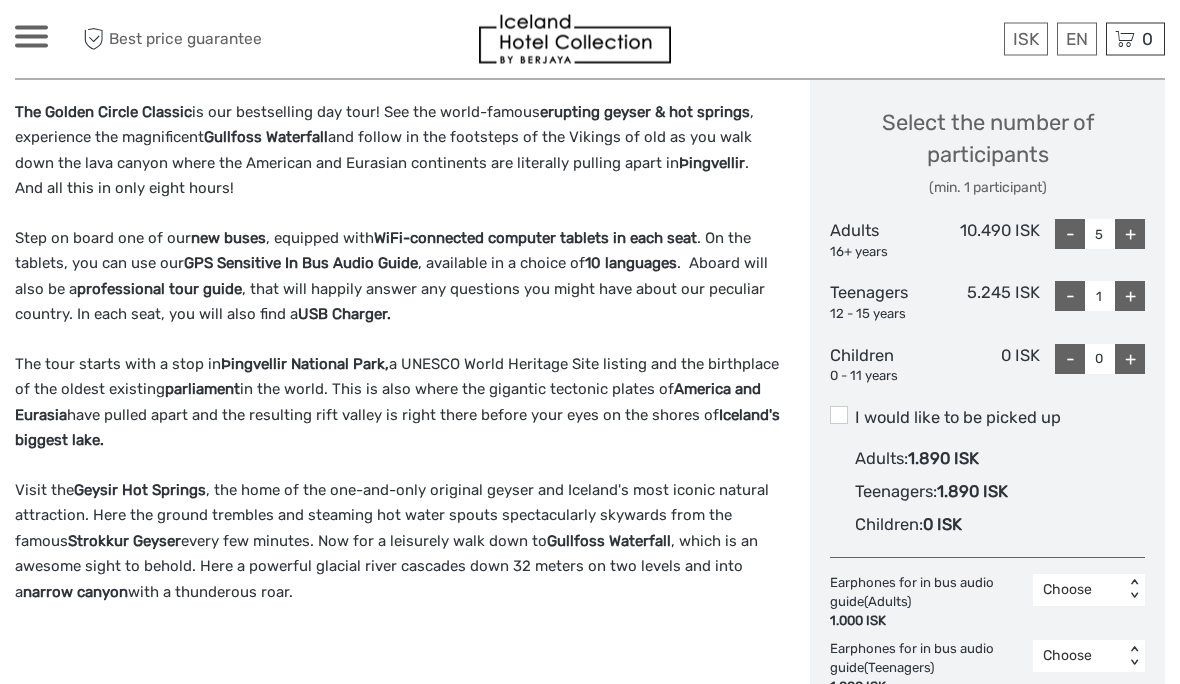scroll, scrollTop: 925, scrollLeft: 0, axis: vertical 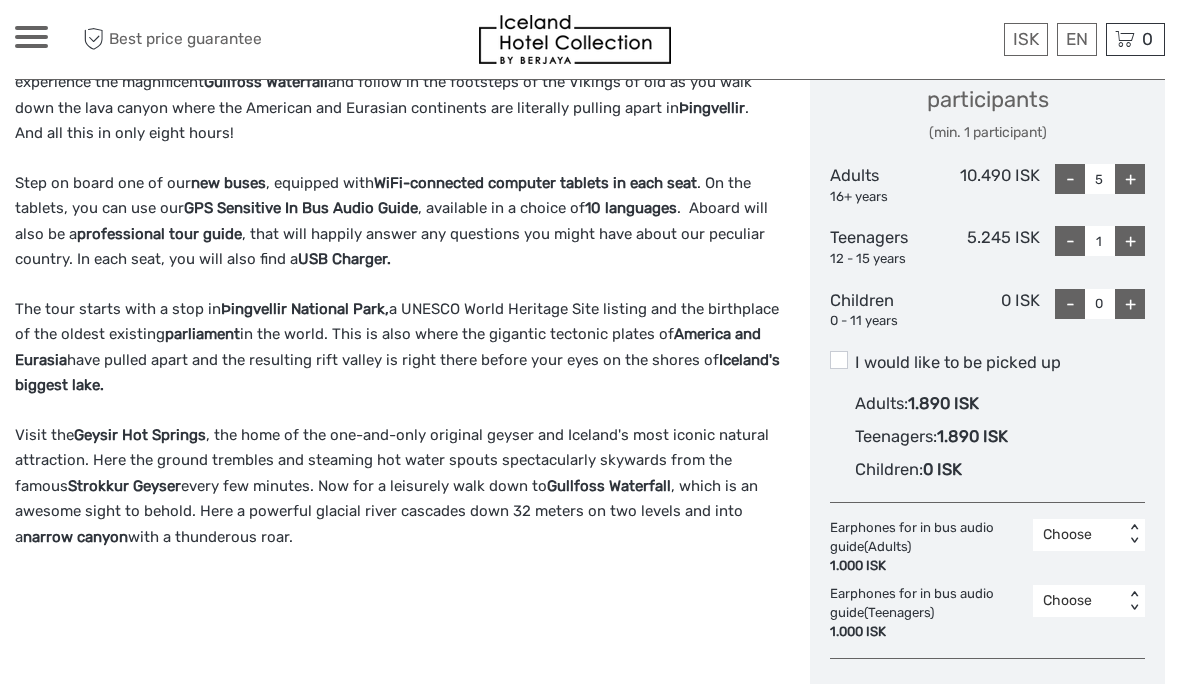 click at bounding box center (839, 360) 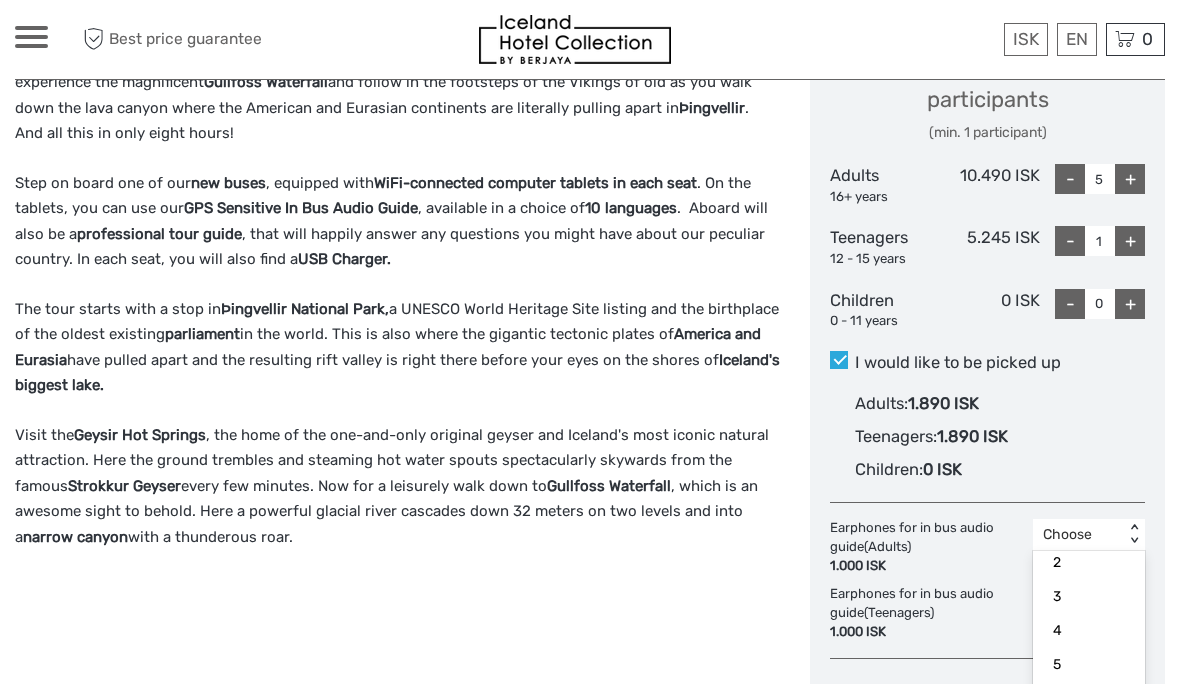 scroll, scrollTop: 92, scrollLeft: 0, axis: vertical 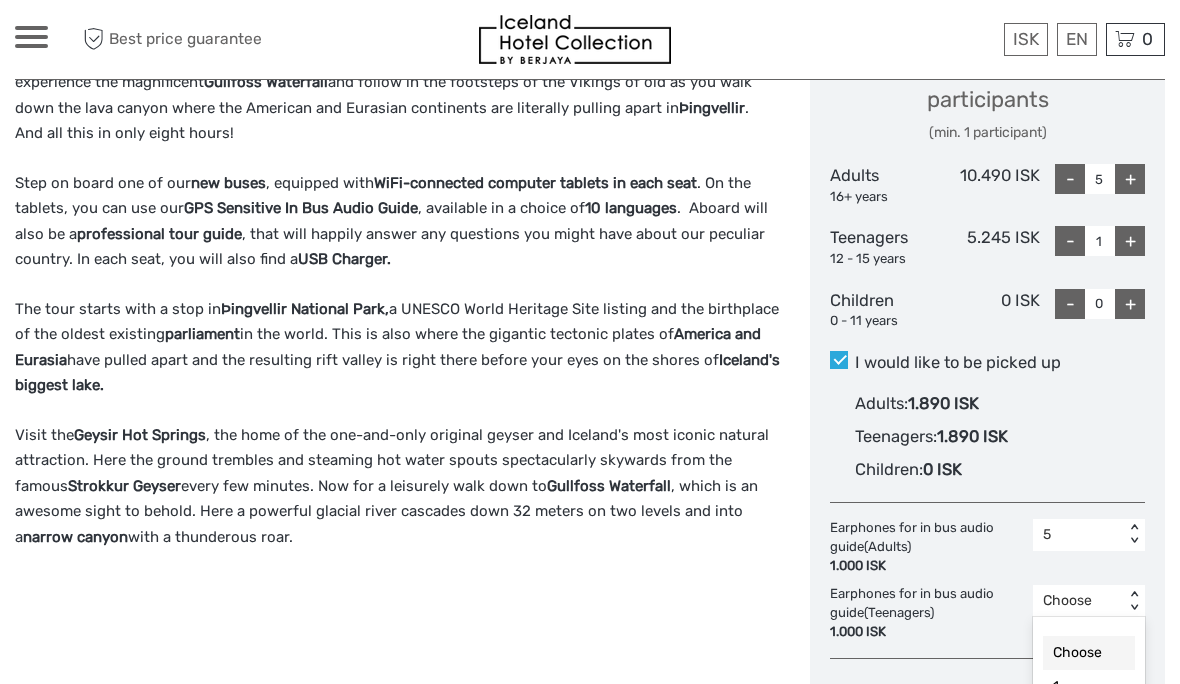 click on "1" at bounding box center [1089, 687] 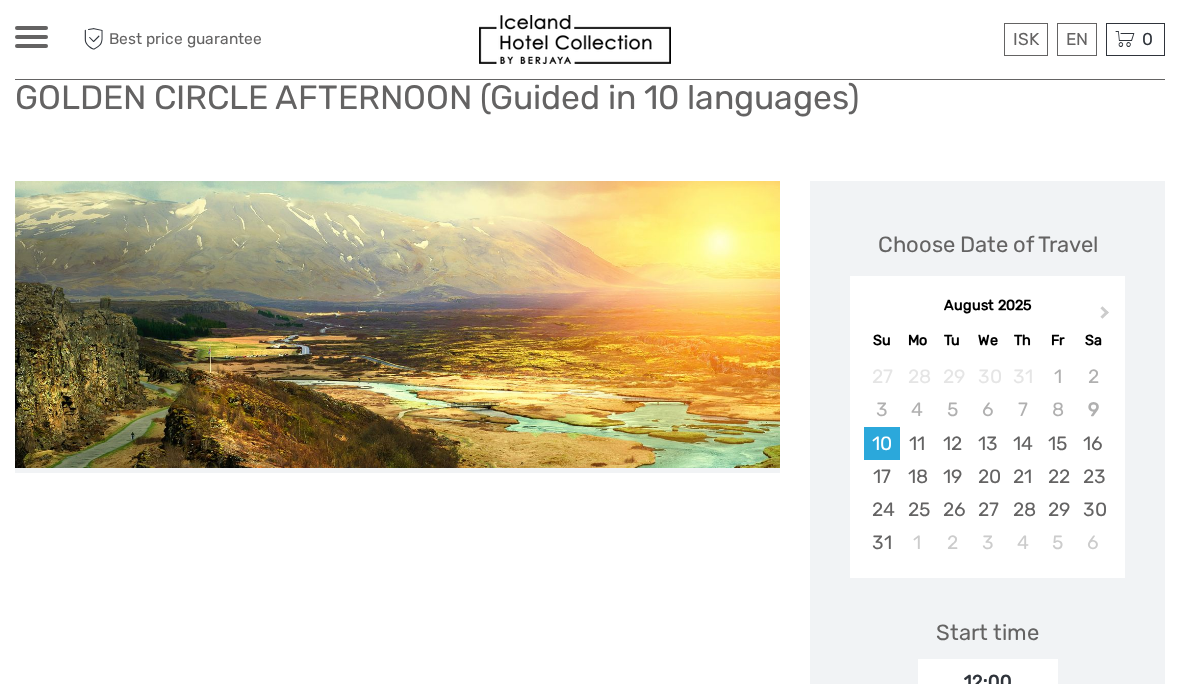scroll, scrollTop: 107, scrollLeft: 0, axis: vertical 